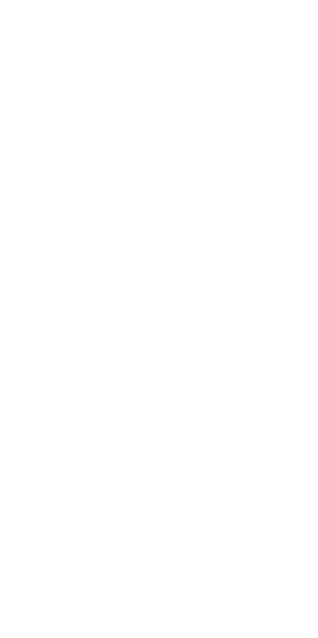 scroll, scrollTop: 0, scrollLeft: 0, axis: both 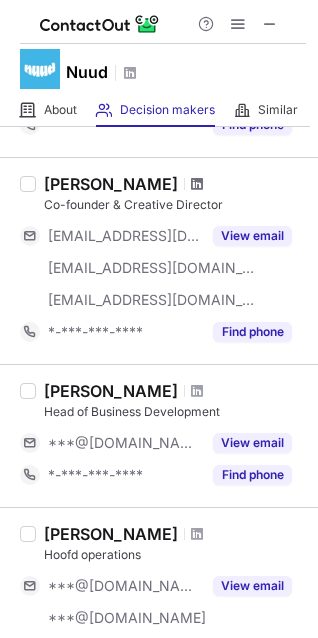 click at bounding box center (197, 184) 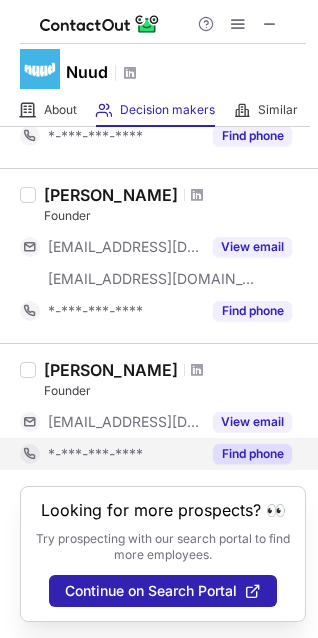 scroll, scrollTop: 1115, scrollLeft: 0, axis: vertical 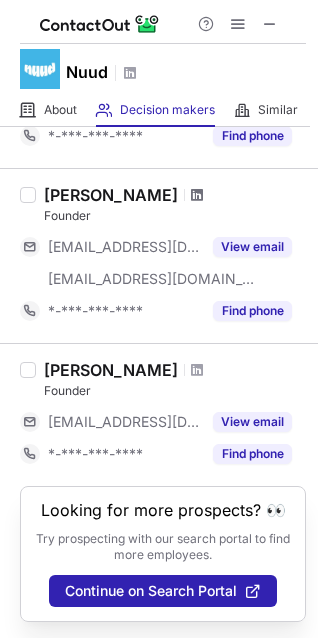 click at bounding box center (197, 195) 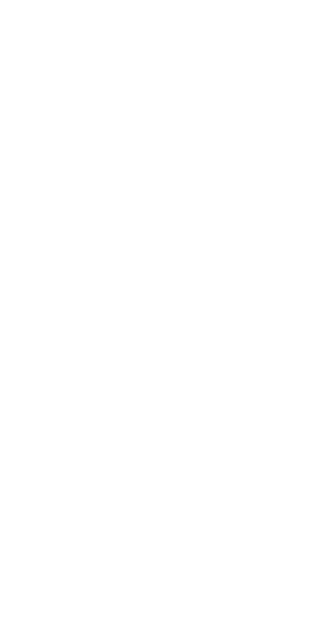 scroll, scrollTop: 0, scrollLeft: 0, axis: both 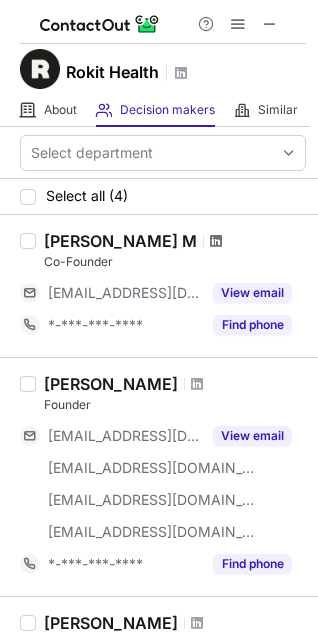 click at bounding box center [216, 241] 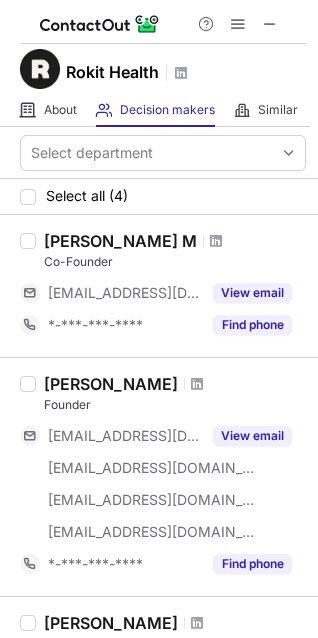 click at bounding box center (197, 384) 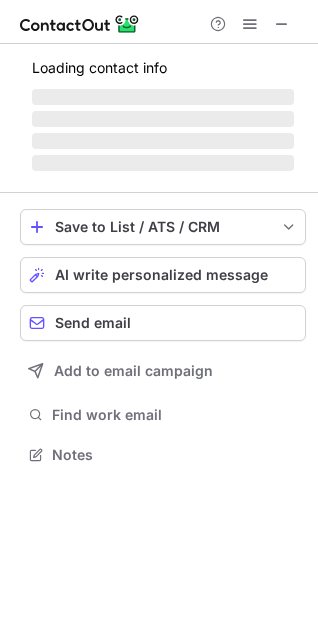 scroll, scrollTop: 10, scrollLeft: 10, axis: both 